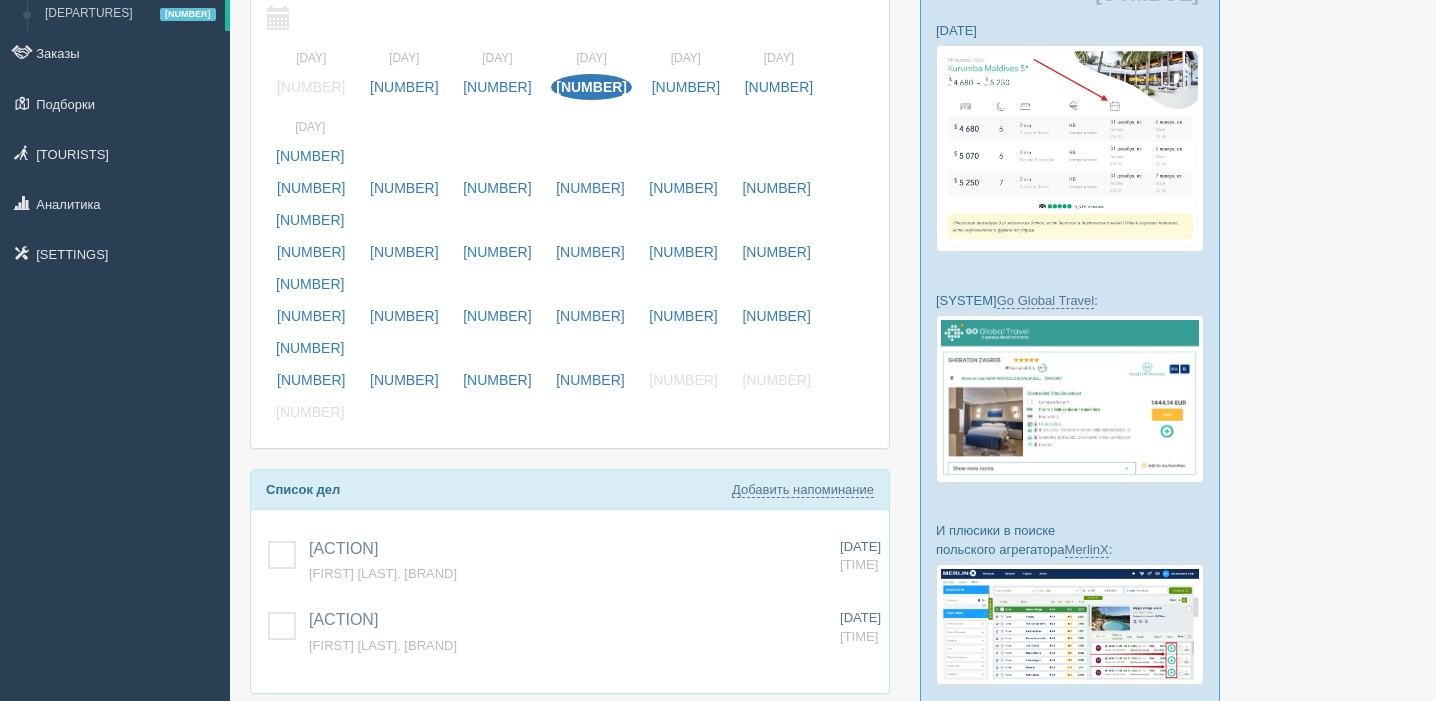 scroll, scrollTop: 158, scrollLeft: 0, axis: vertical 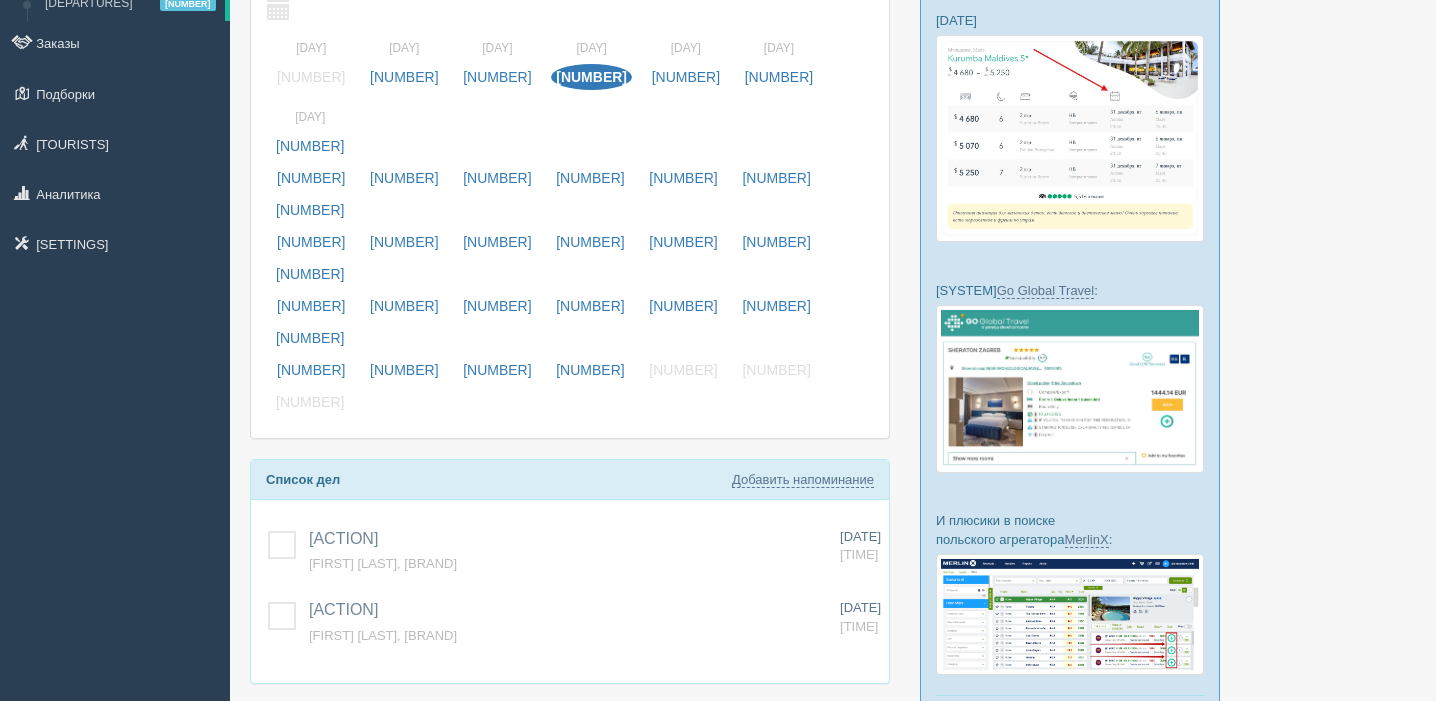 click at bounding box center (268, 775) 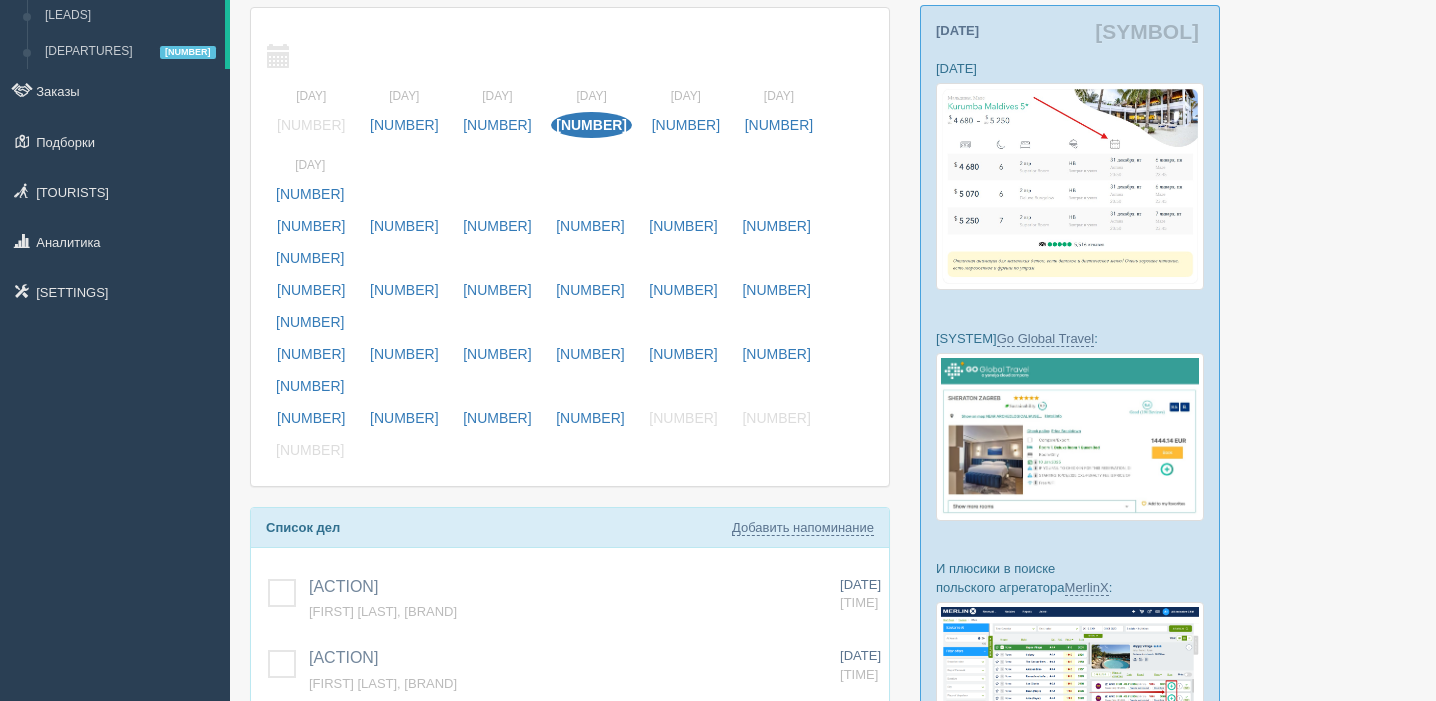 scroll, scrollTop: 92, scrollLeft: 0, axis: vertical 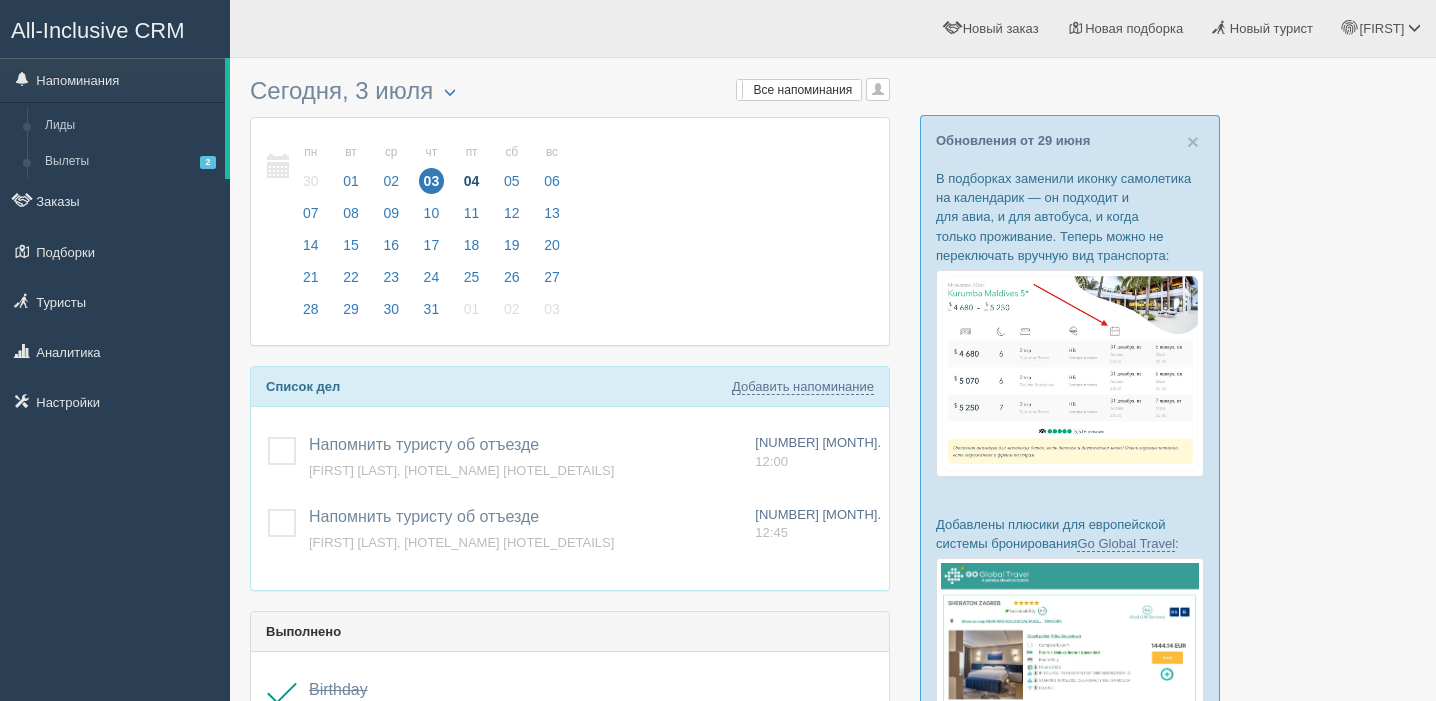 click on "04" at bounding box center [472, 181] 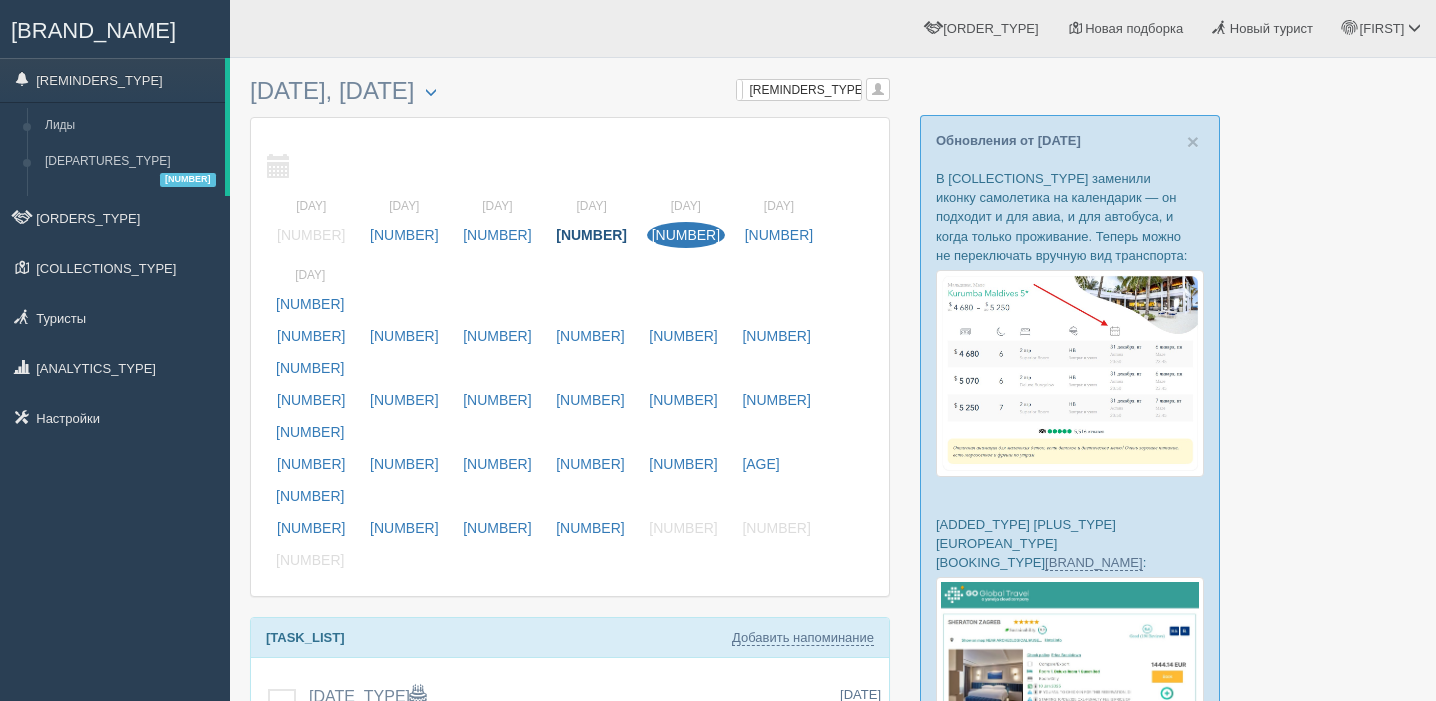 scroll, scrollTop: 128, scrollLeft: 0, axis: vertical 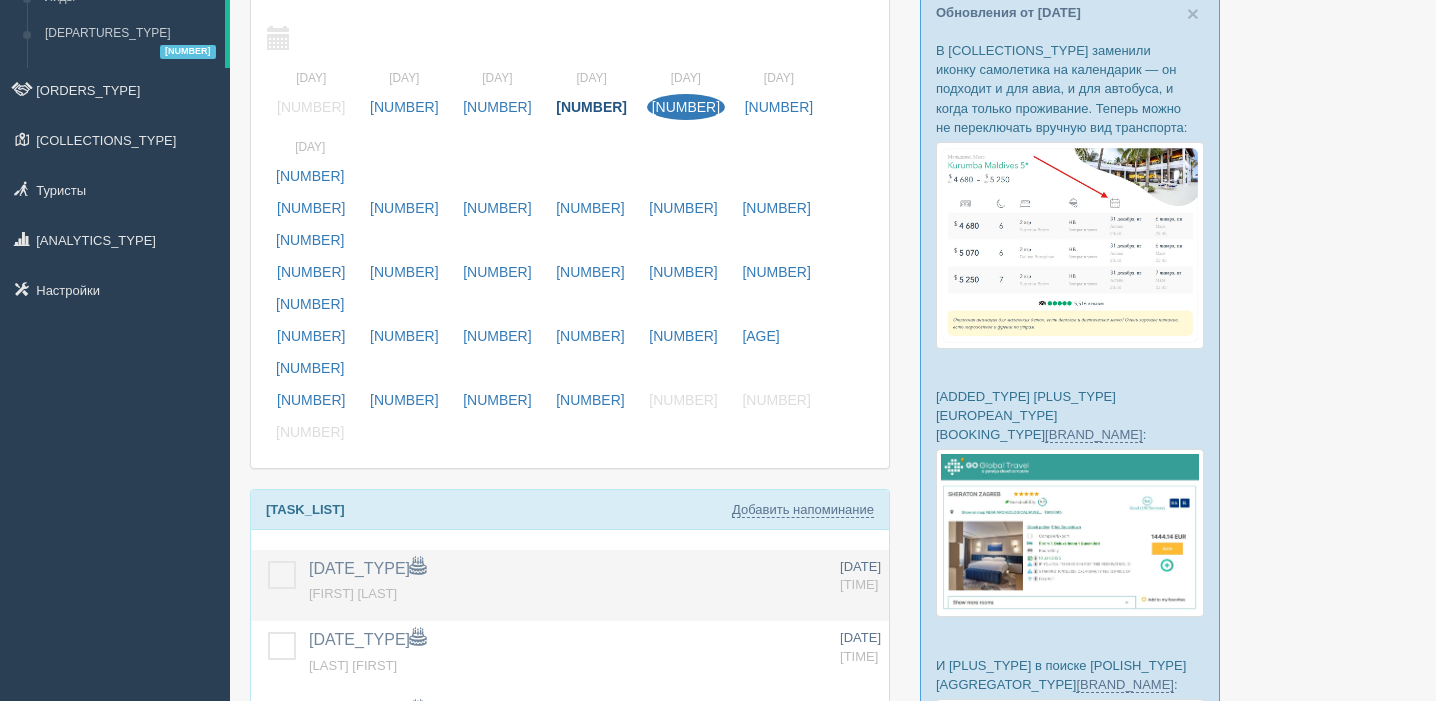 click at bounding box center (268, 309) 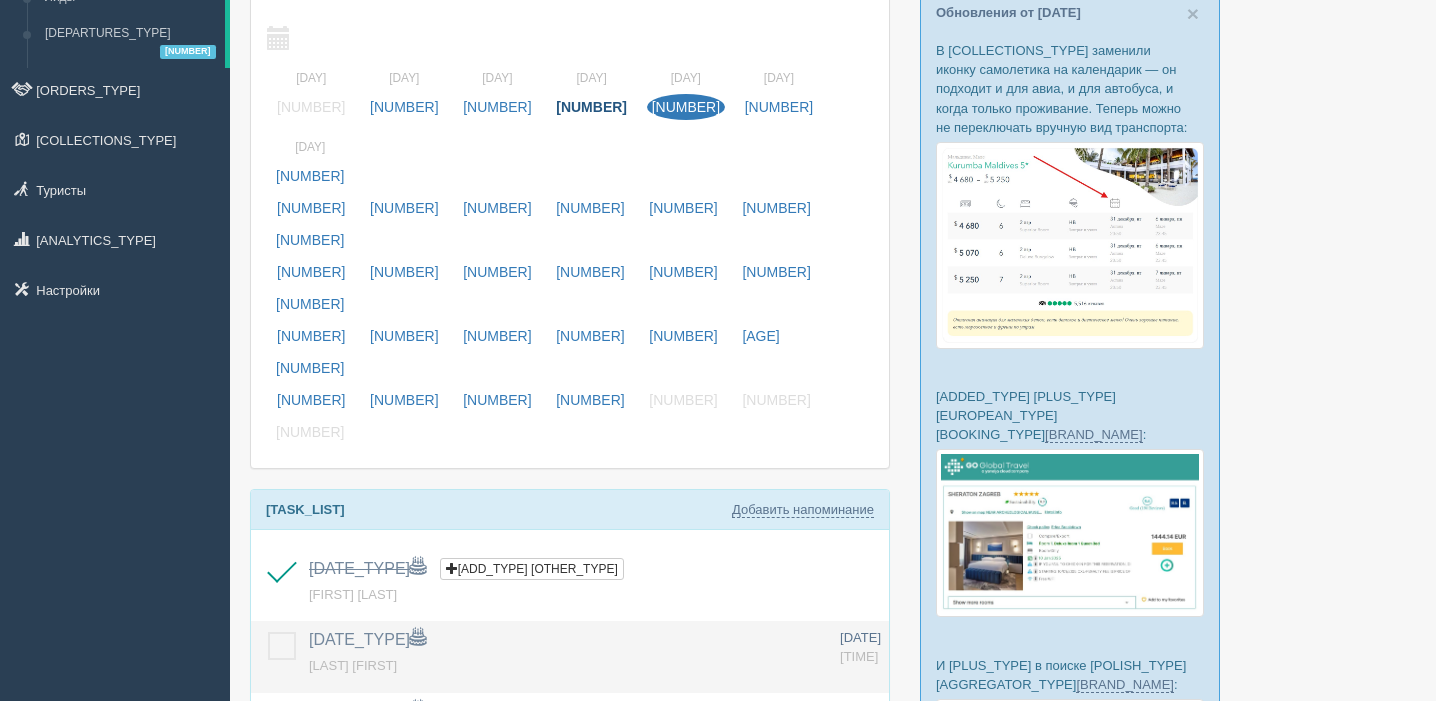 click at bounding box center (268, 381) 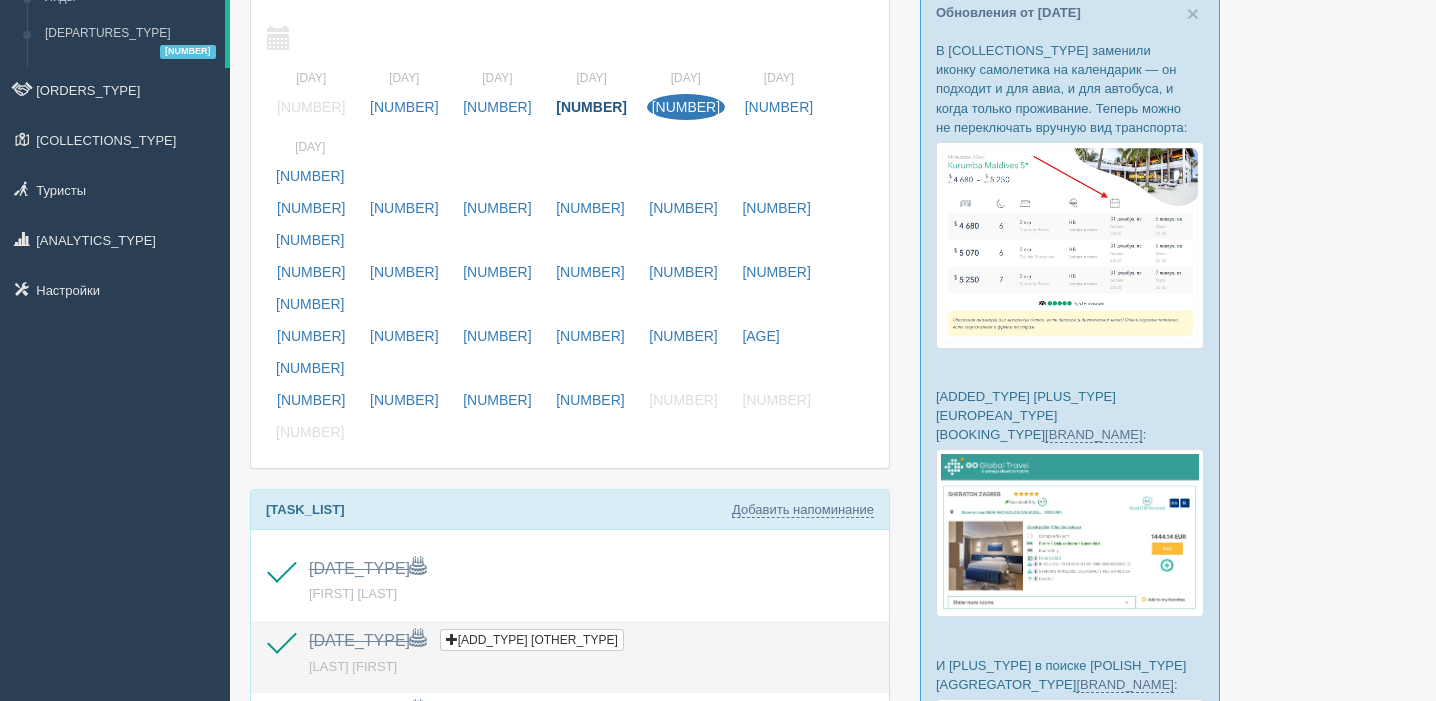 scroll, scrollTop: 181, scrollLeft: 0, axis: vertical 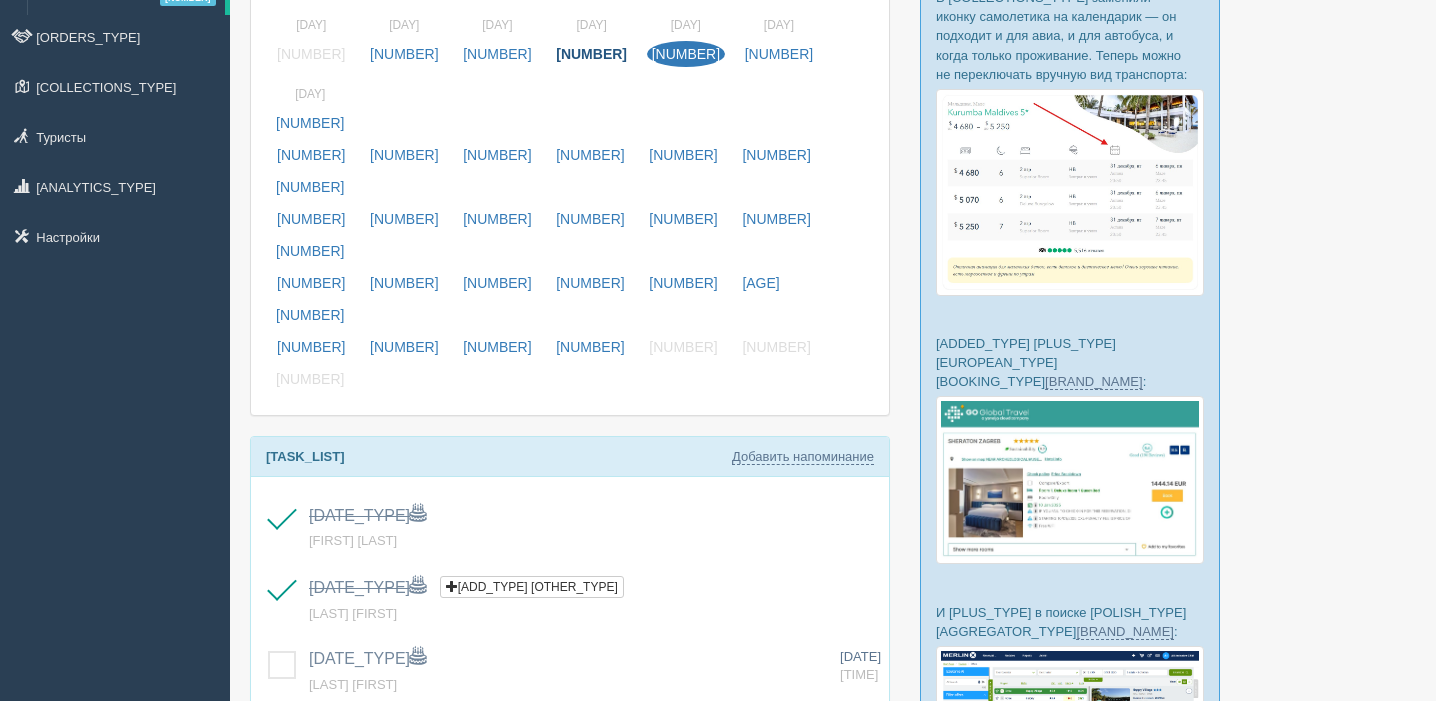 drag, startPoint x: 289, startPoint y: 413, endPoint x: 286, endPoint y: 468, distance: 55.081757 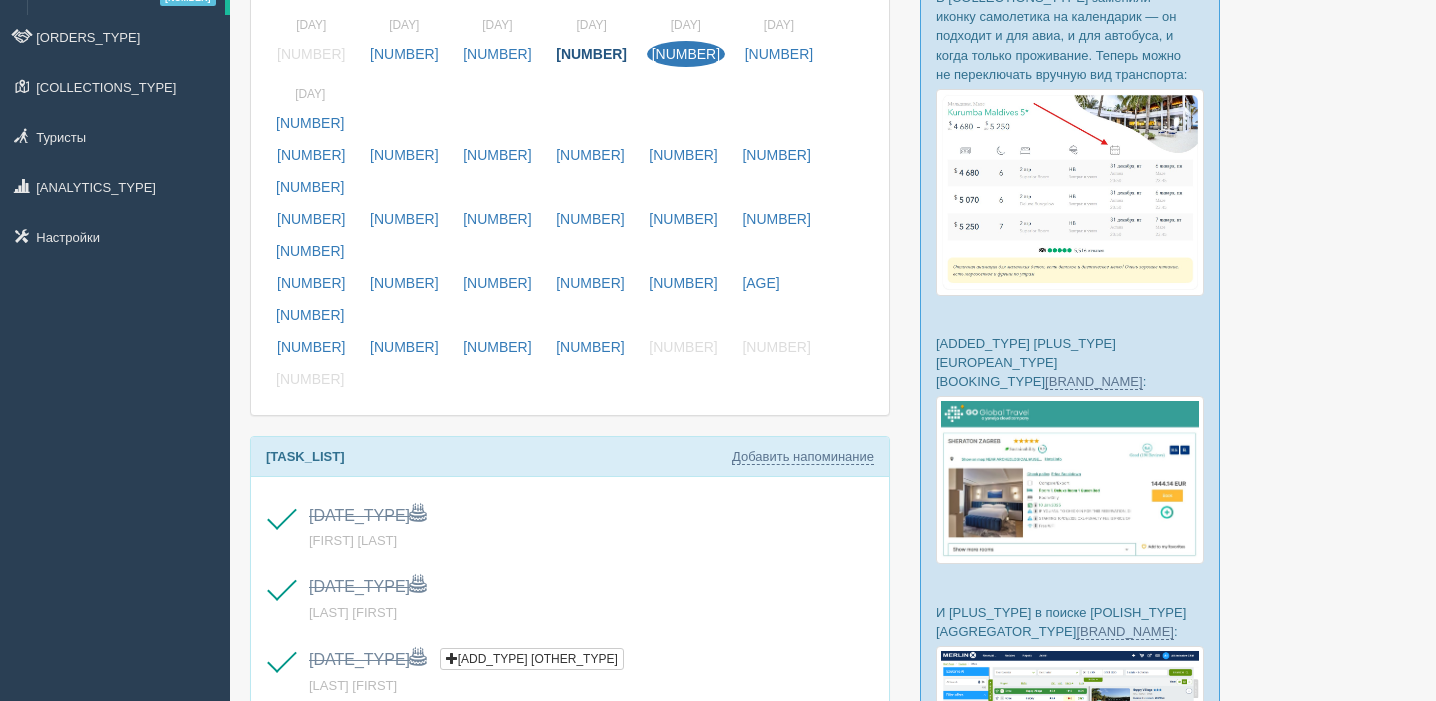 click at bounding box center (268, 471) 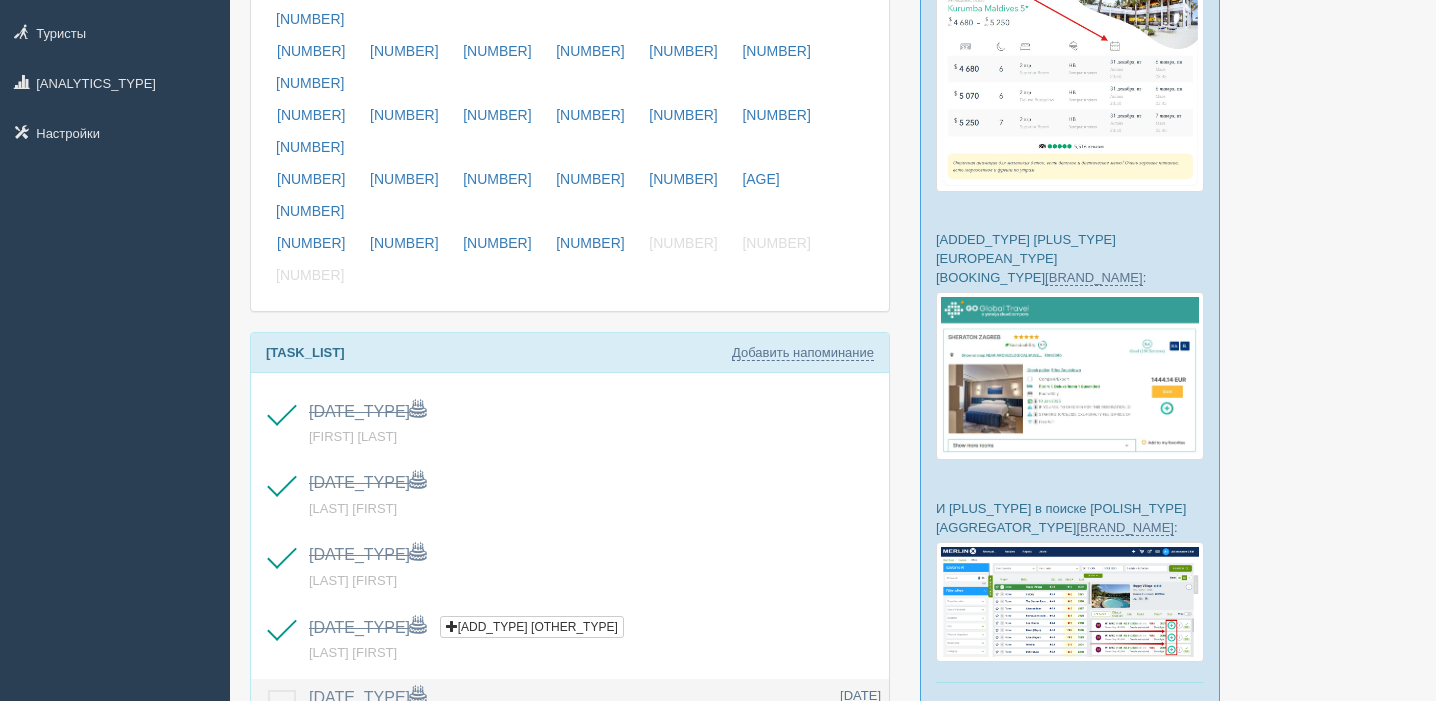 click at bounding box center [268, 439] 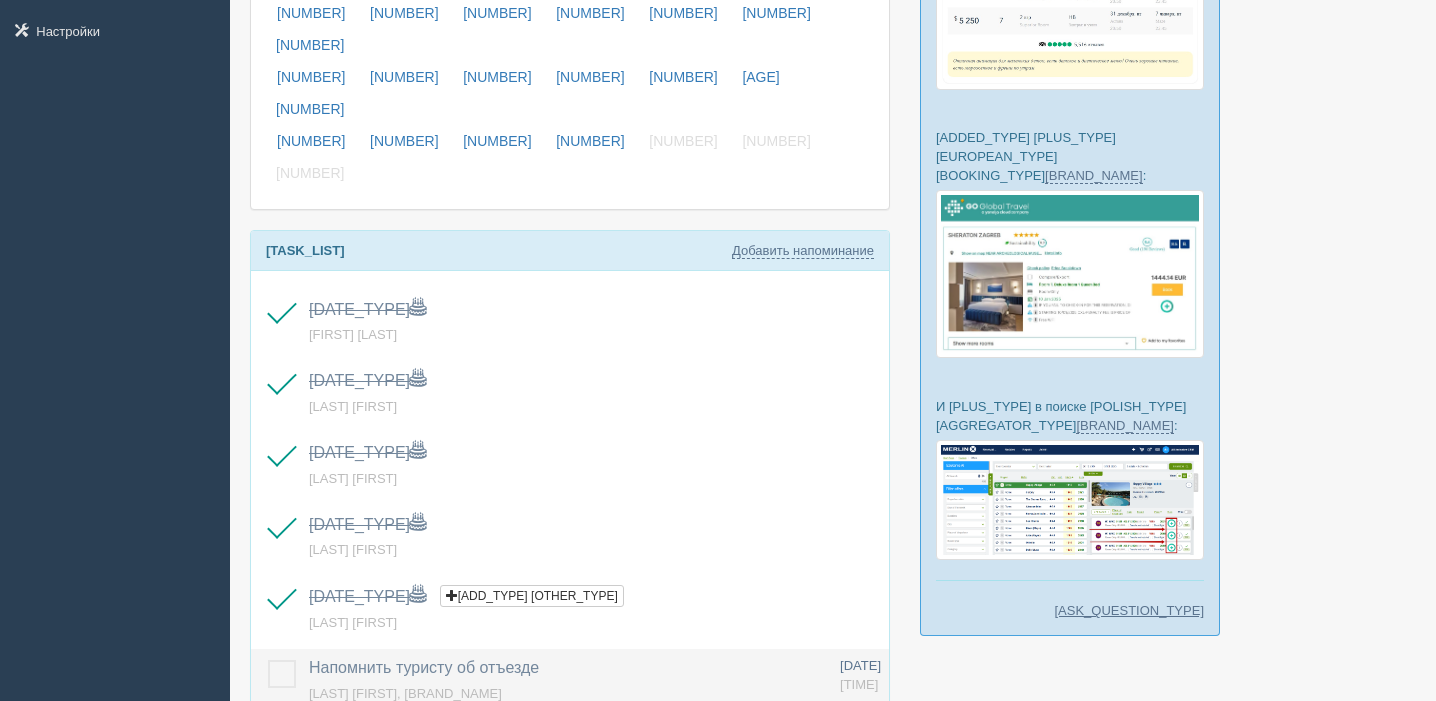 scroll, scrollTop: 423, scrollLeft: 0, axis: vertical 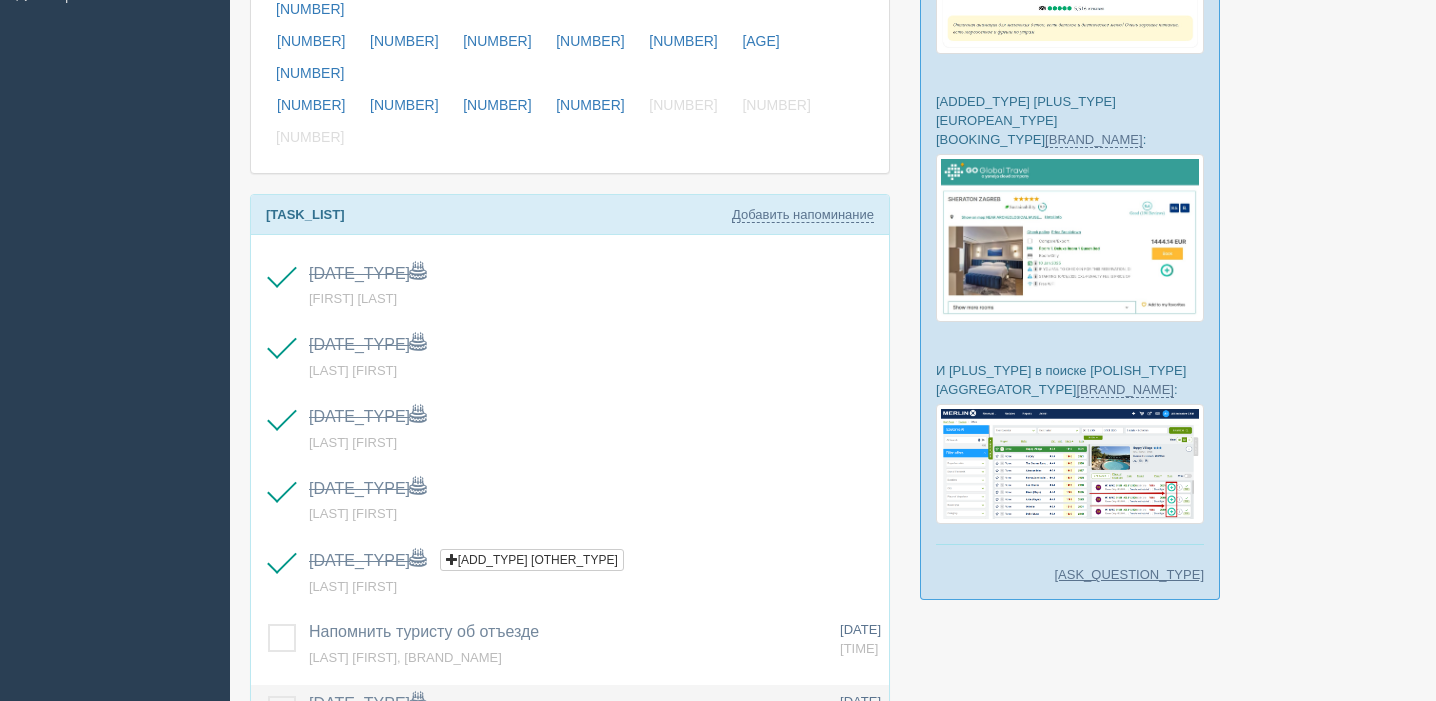 click at bounding box center (268, 444) 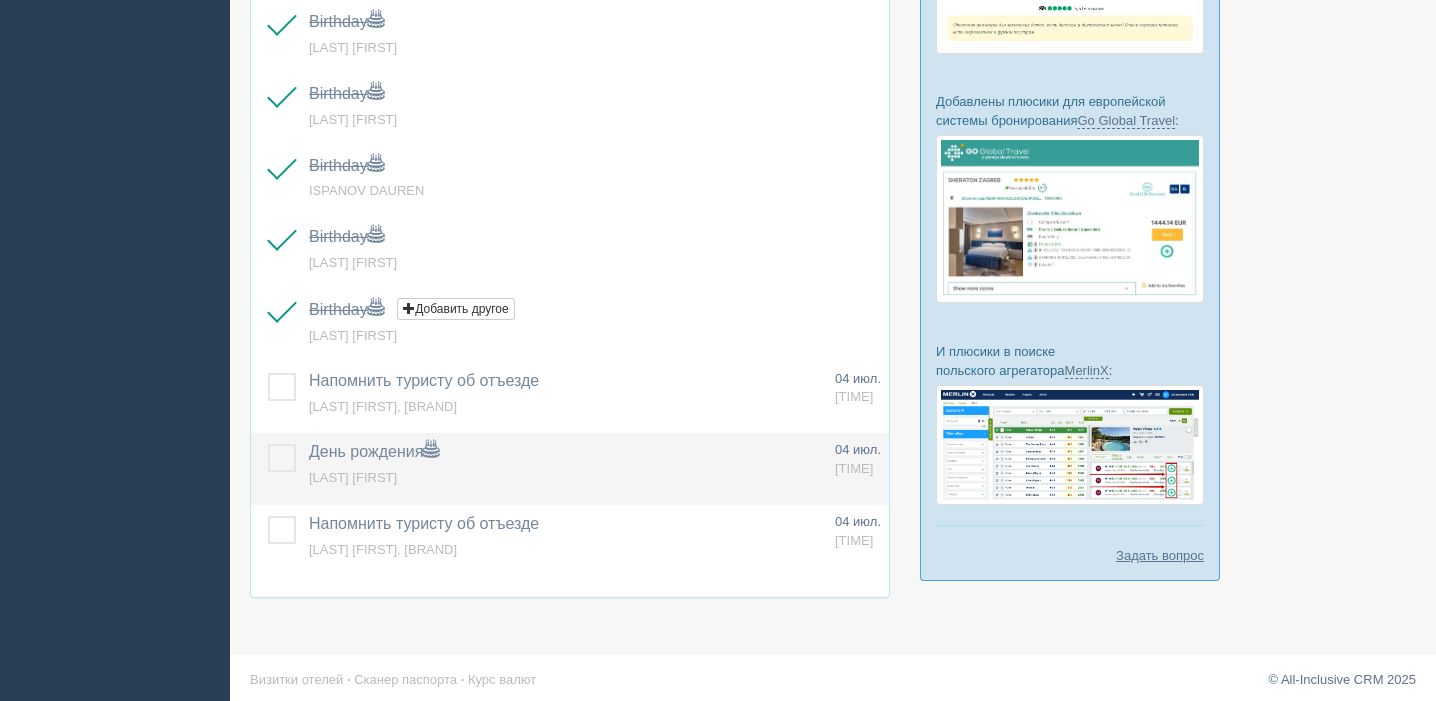 click at bounding box center [0, 0] 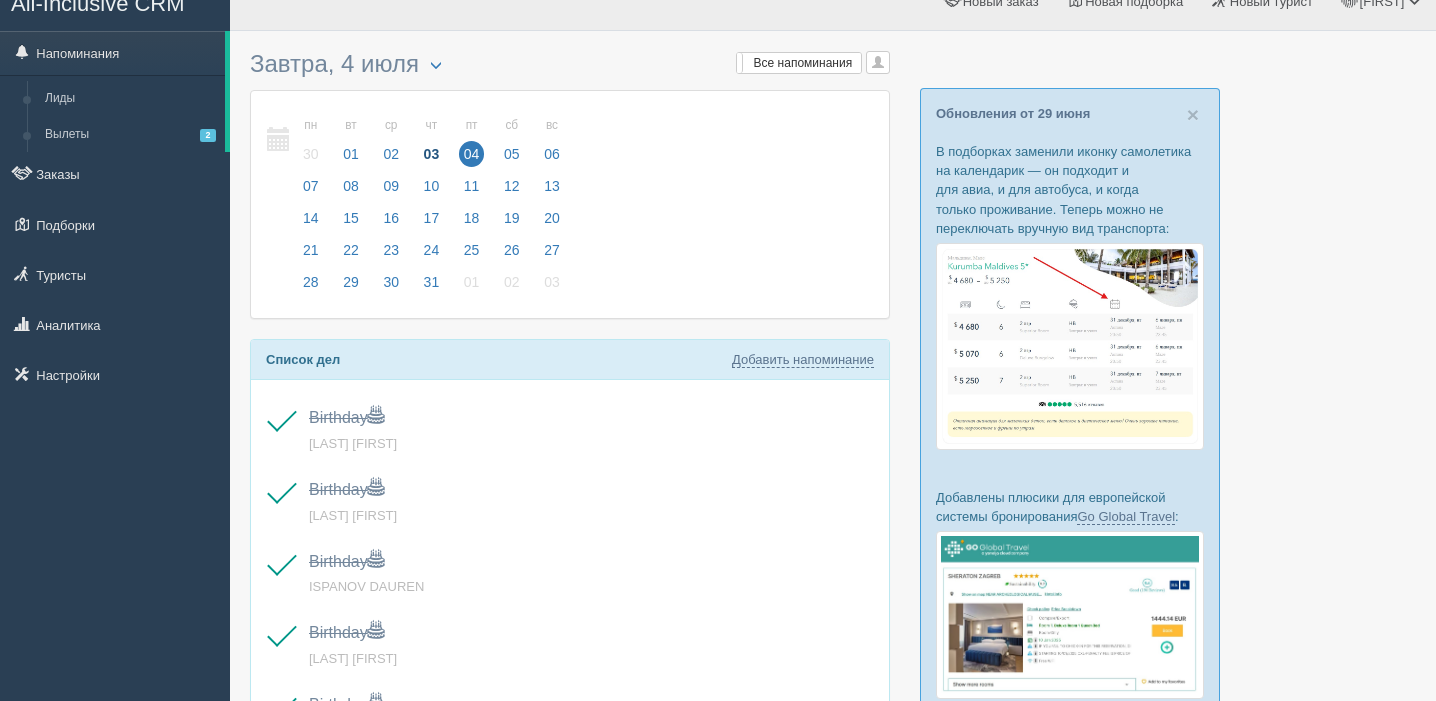 scroll, scrollTop: 0, scrollLeft: 0, axis: both 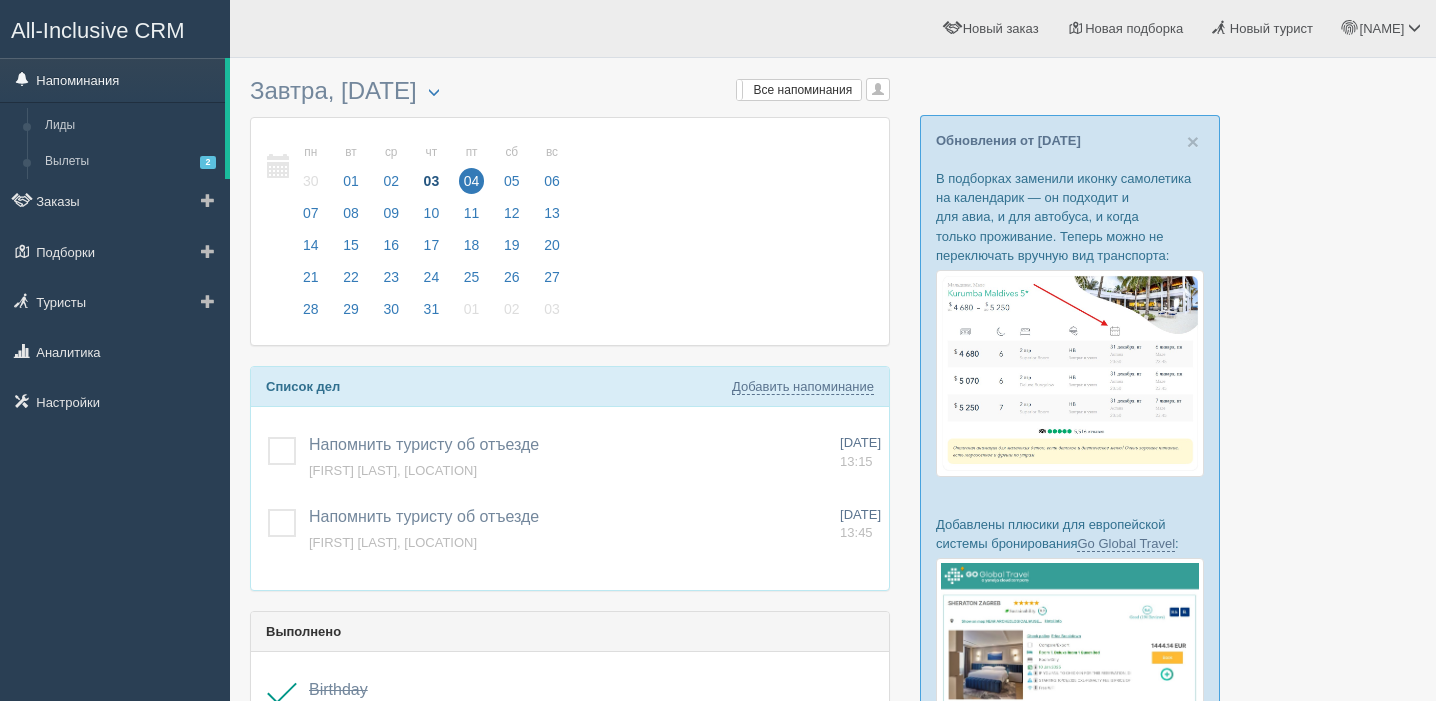 click on "Напоминания" at bounding box center [112, 80] 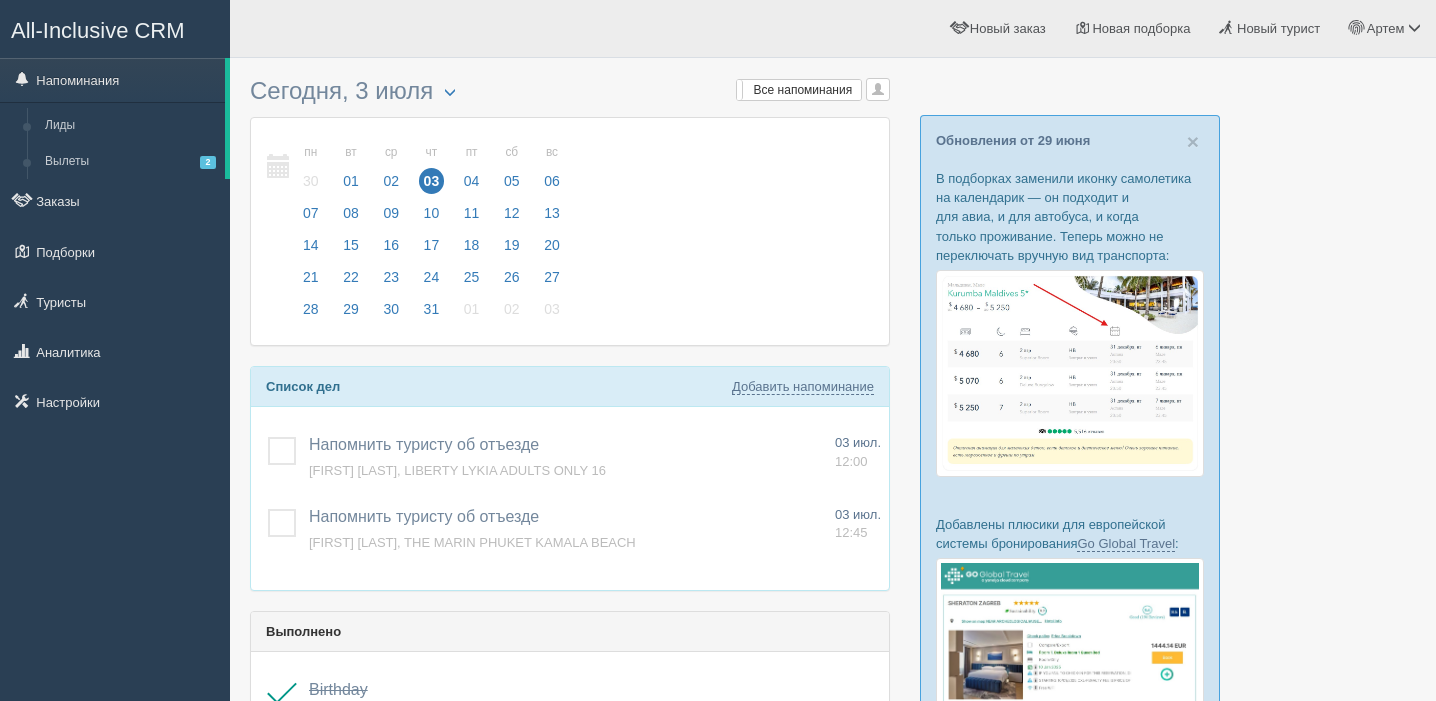 scroll, scrollTop: 0, scrollLeft: 0, axis: both 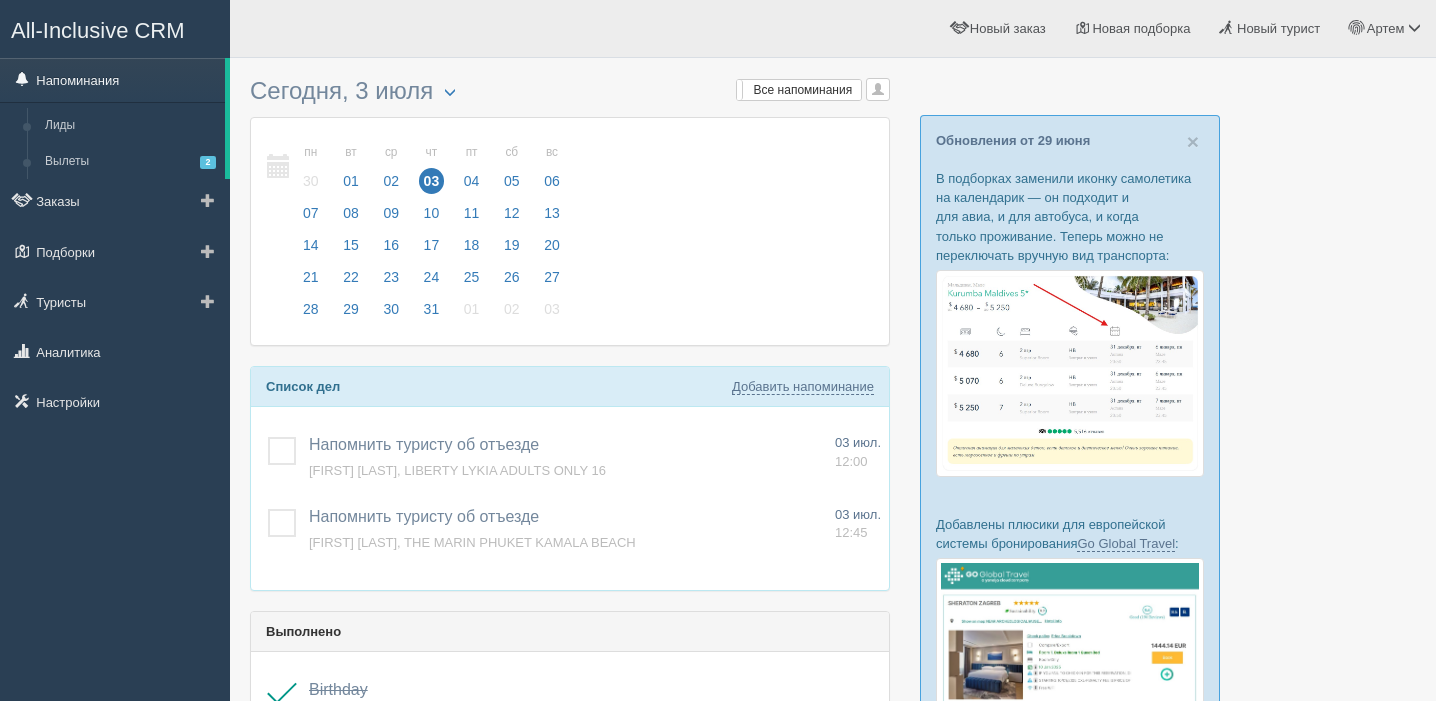 click on "Напоминания" at bounding box center [112, 80] 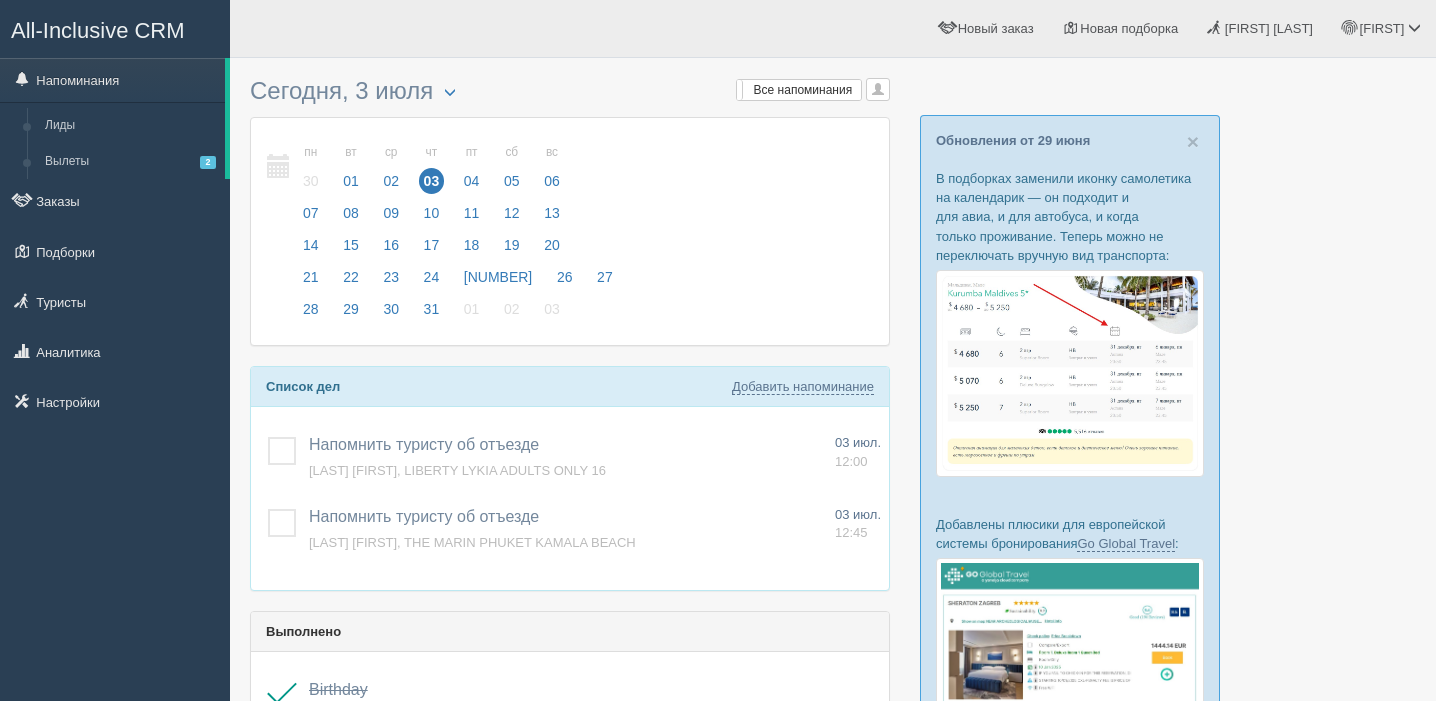scroll, scrollTop: 0, scrollLeft: 0, axis: both 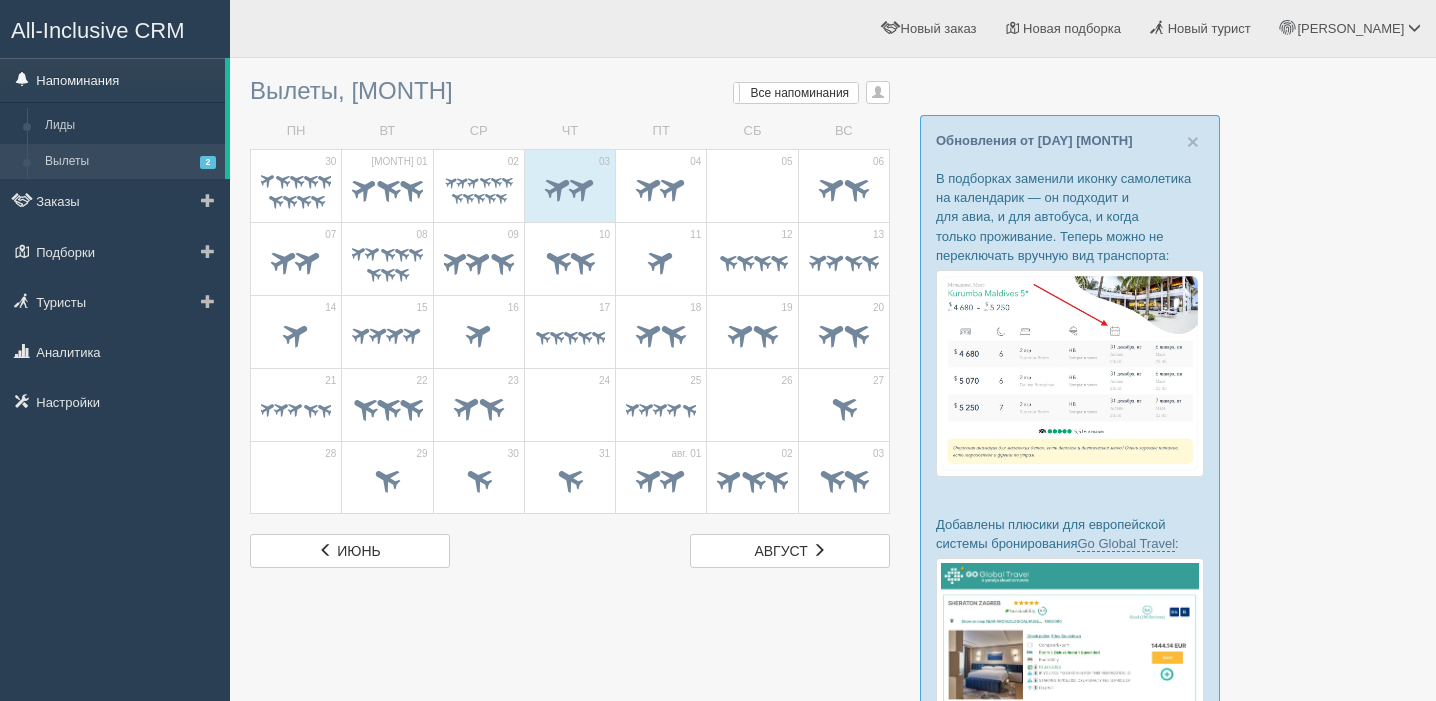 drag, startPoint x: 107, startPoint y: 66, endPoint x: 113, endPoint y: 90, distance: 24.738634 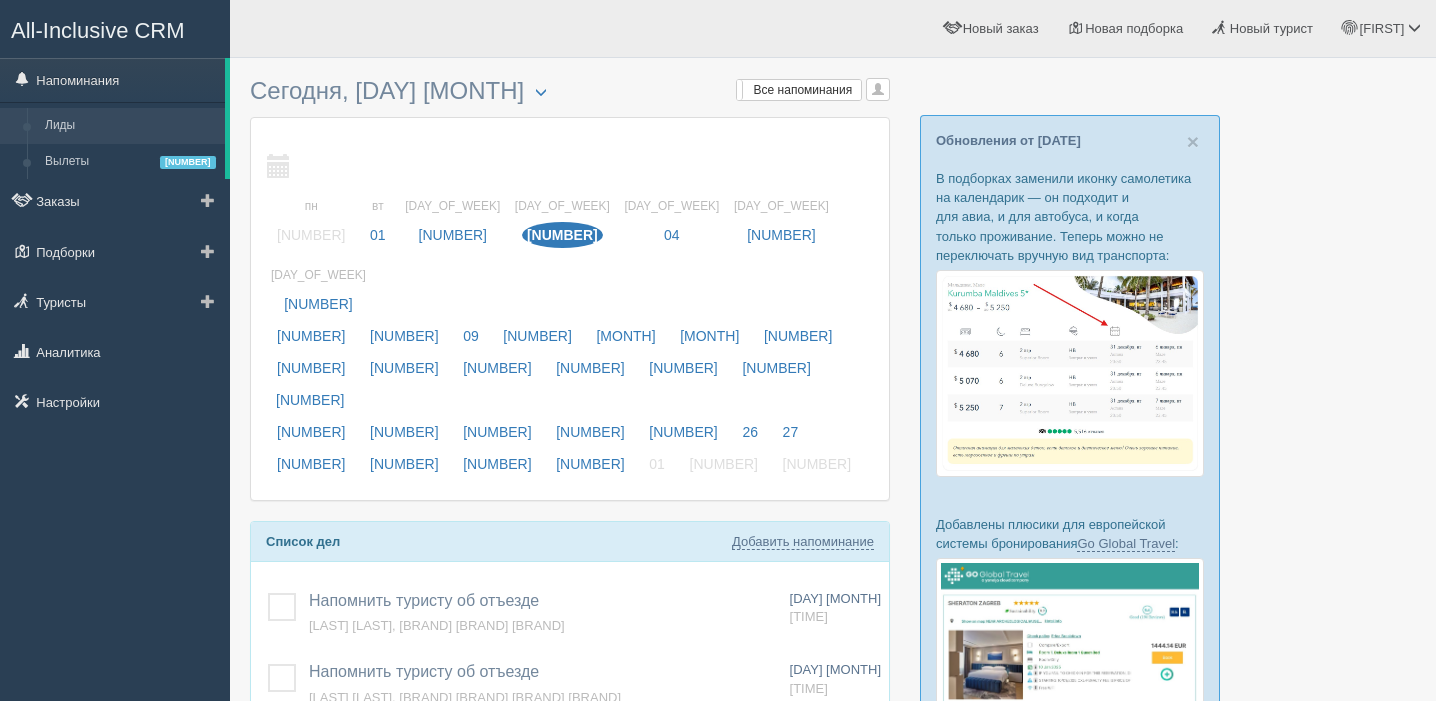 scroll, scrollTop: 0, scrollLeft: 0, axis: both 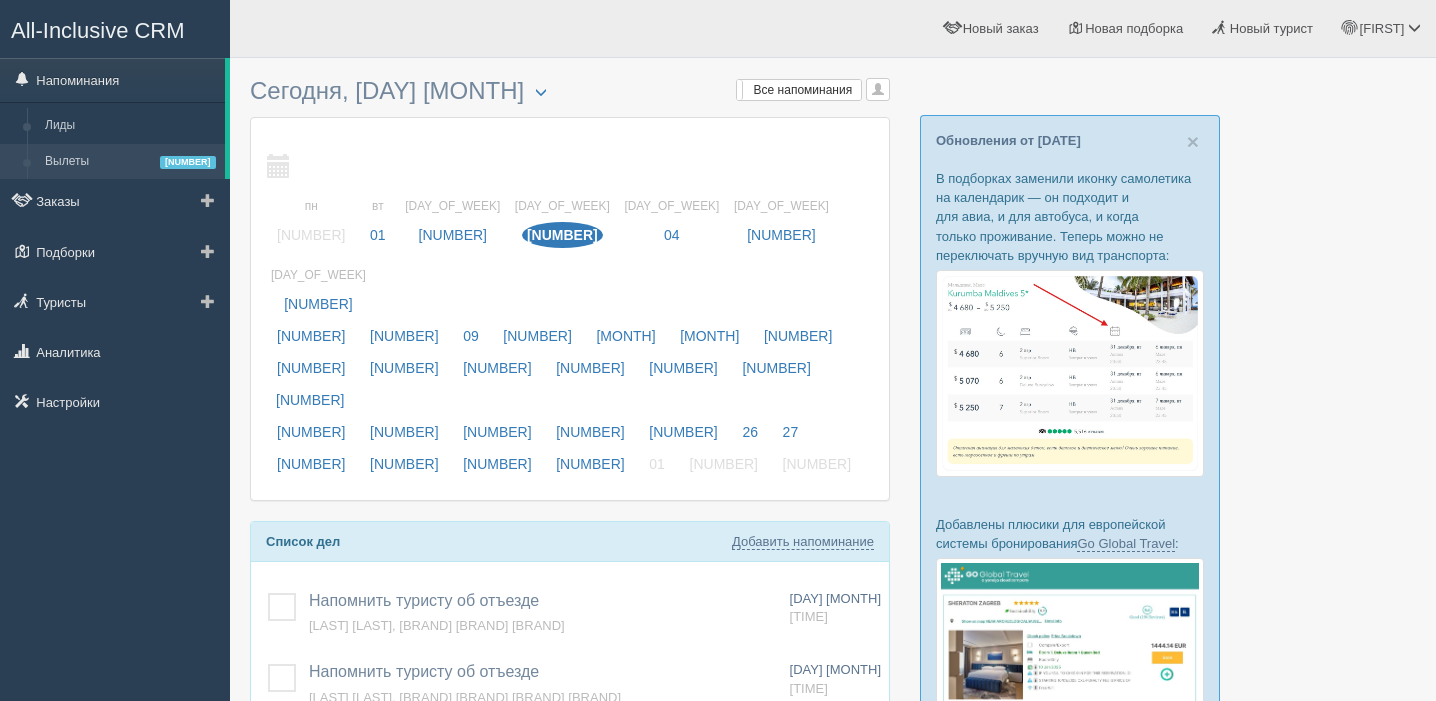 click on "Вылеты 2" at bounding box center (130, 162) 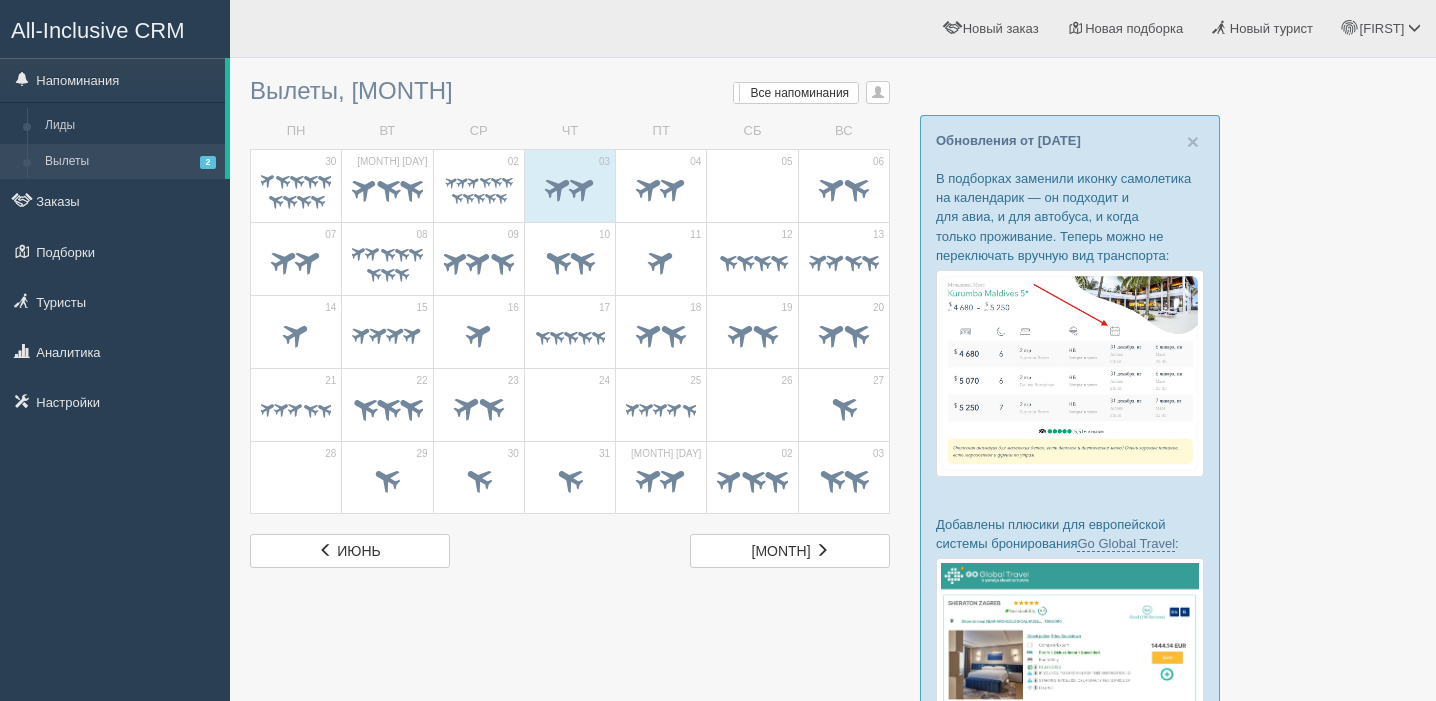 scroll, scrollTop: 0, scrollLeft: 0, axis: both 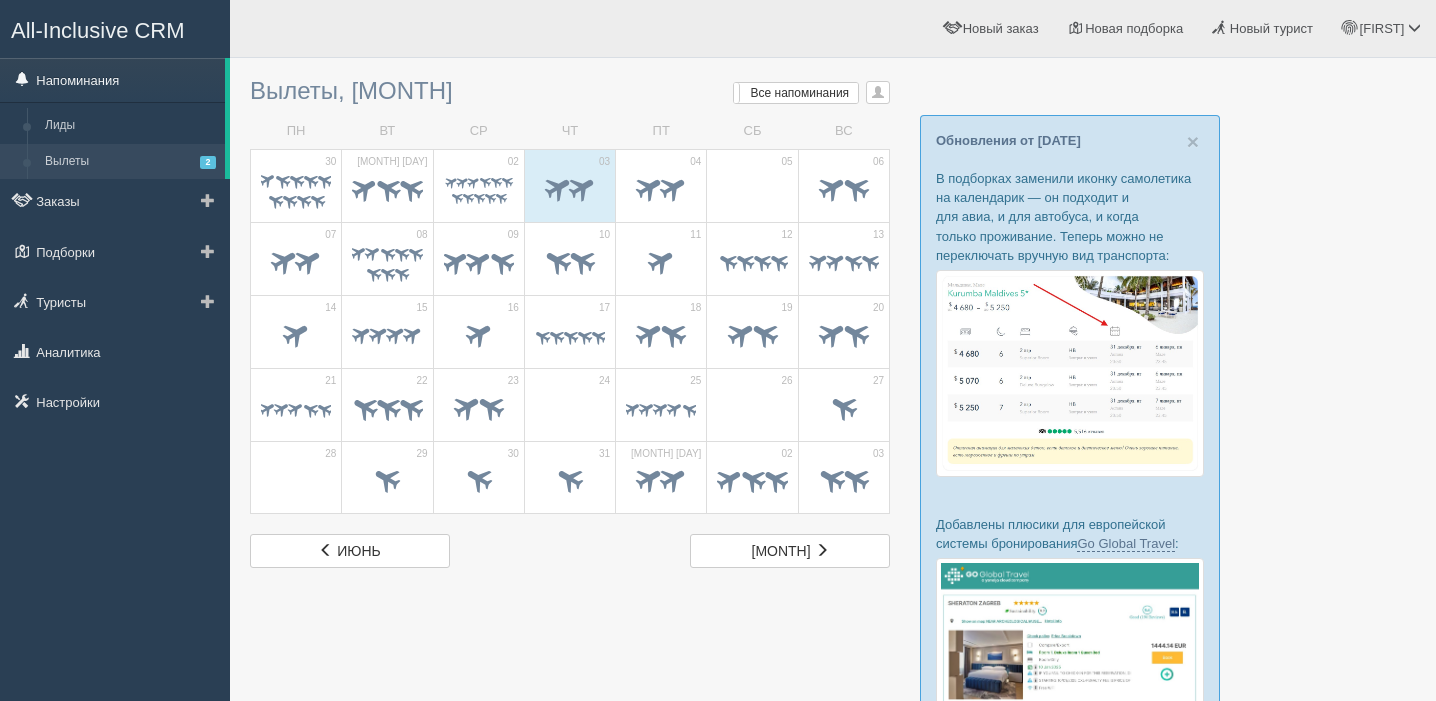 click on "Напоминания" at bounding box center [112, 80] 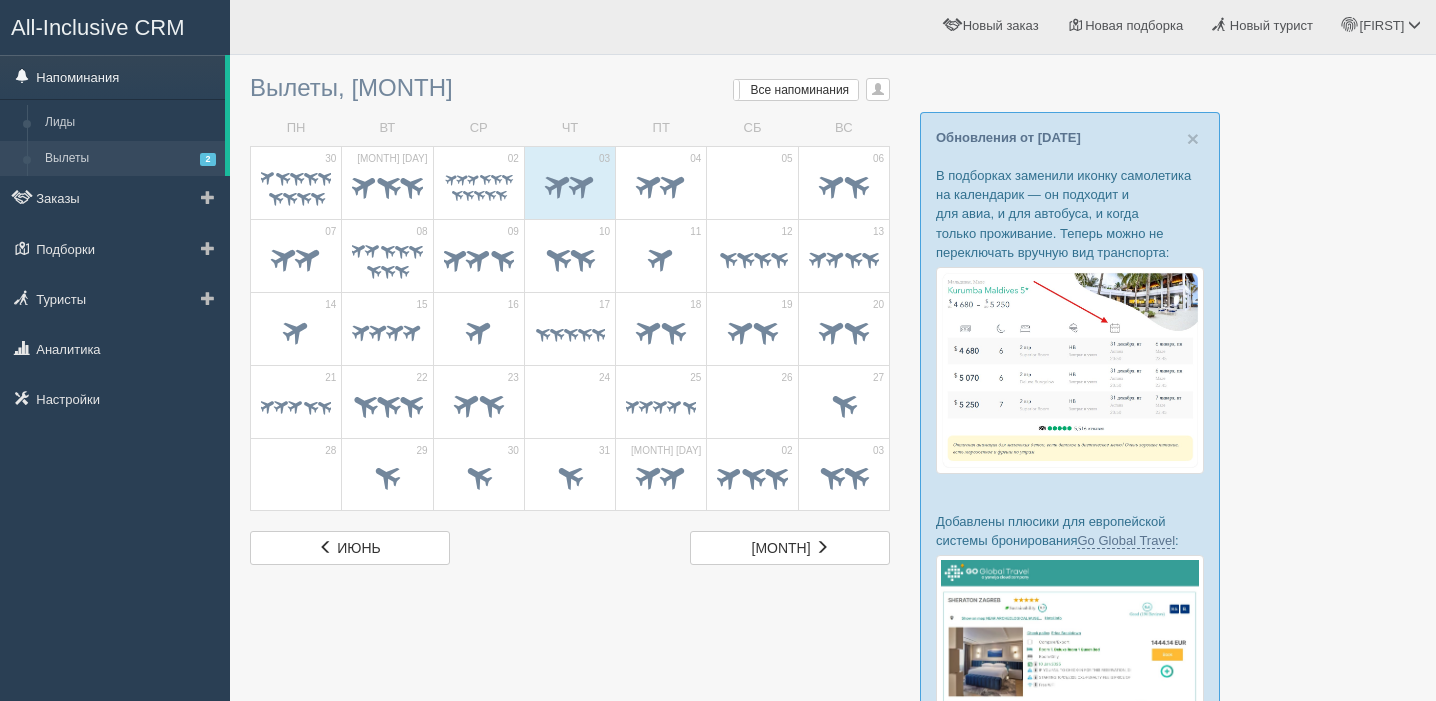 scroll, scrollTop: 0, scrollLeft: 0, axis: both 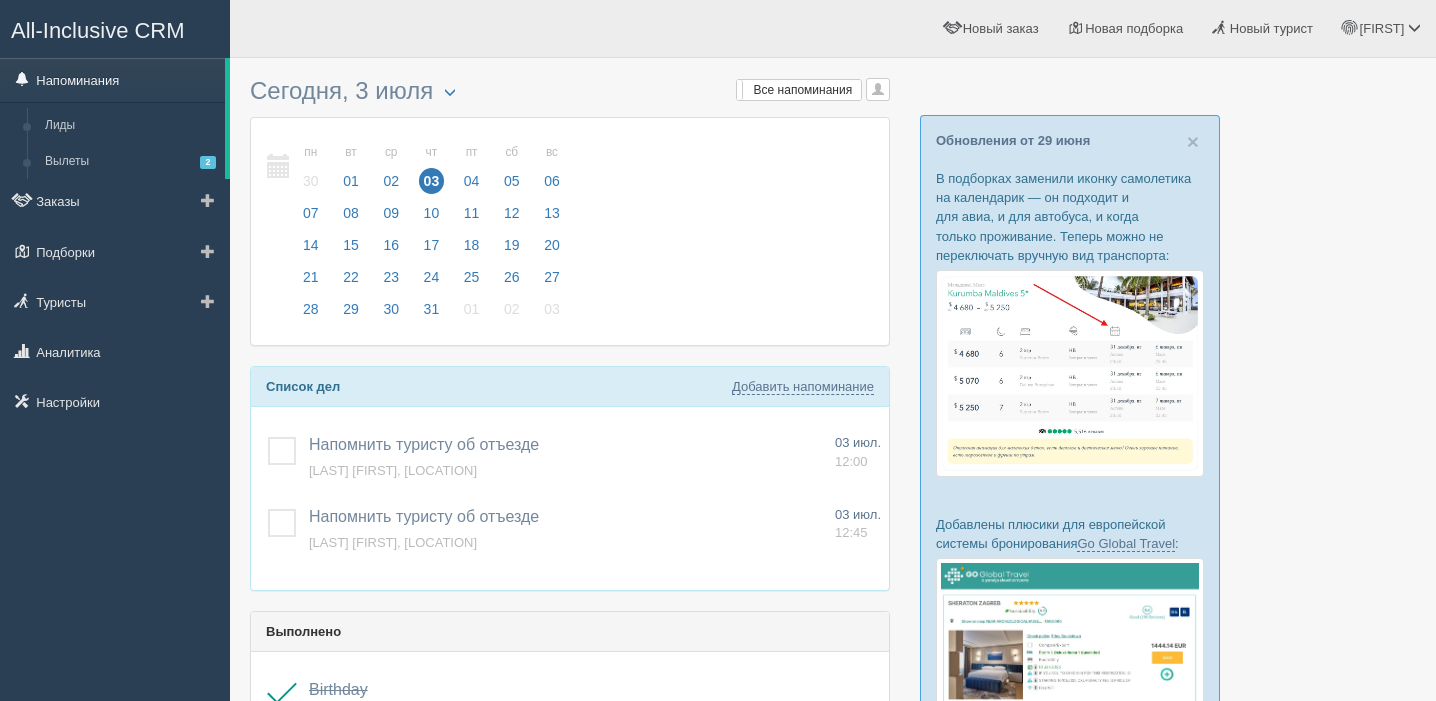 click on "Напоминания" at bounding box center [112, 80] 